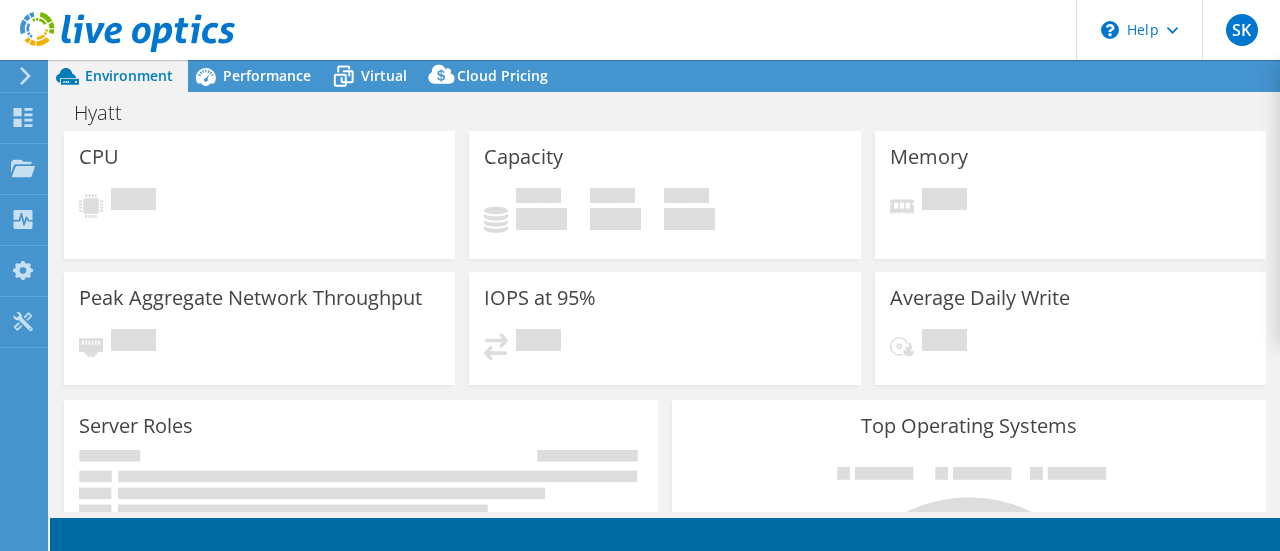 scroll, scrollTop: 0, scrollLeft: 0, axis: both 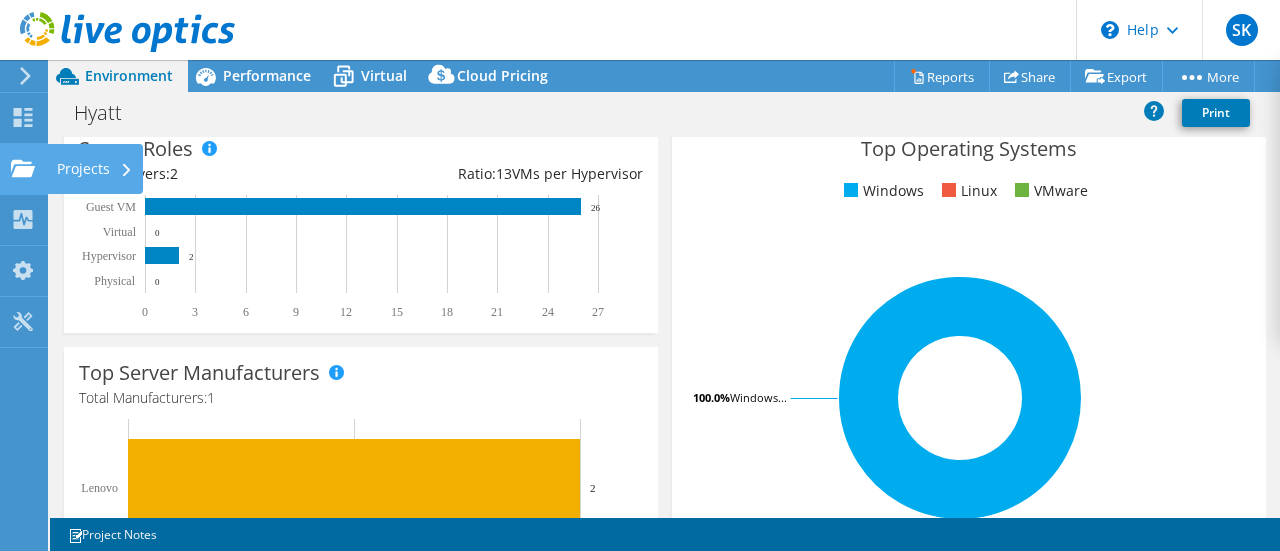 click on "Projects" at bounding box center (-66, 169) 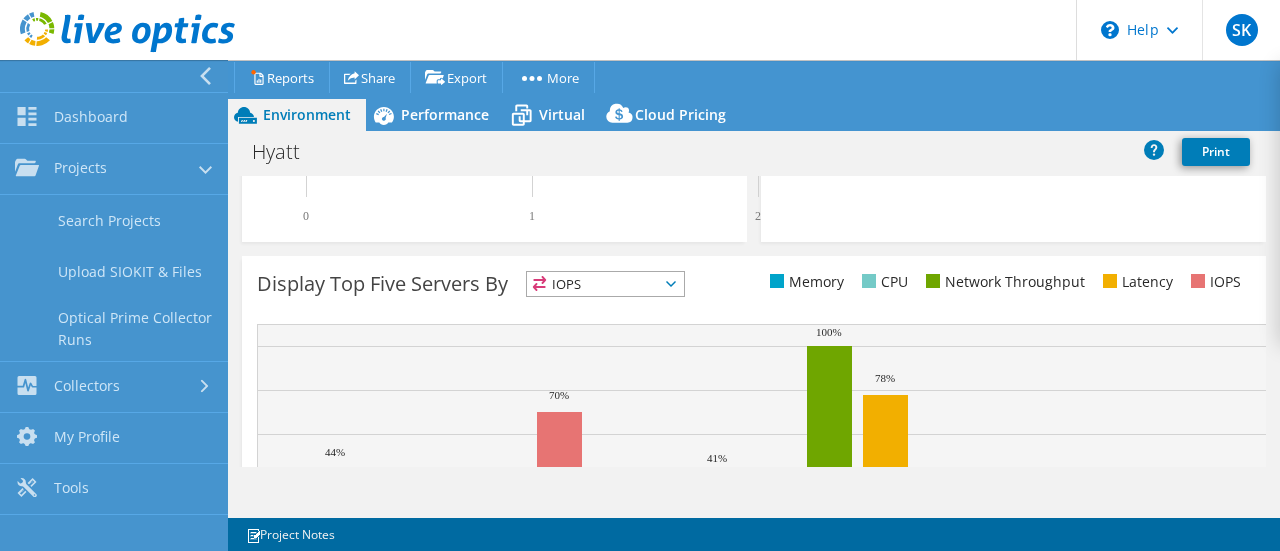 scroll, scrollTop: 657, scrollLeft: 0, axis: vertical 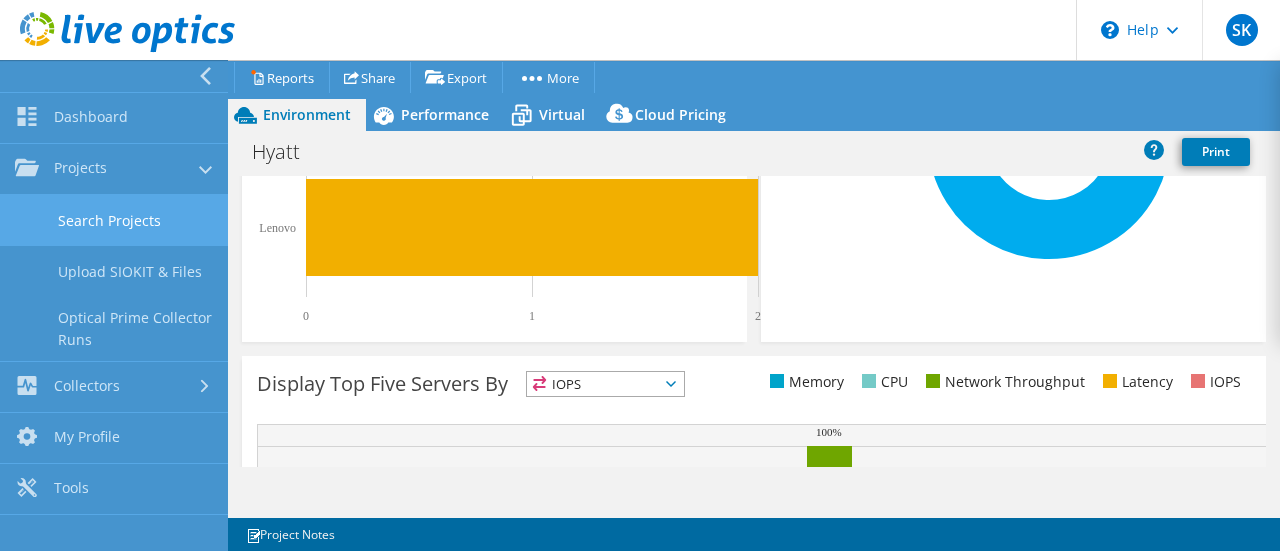 click on "Search Projects" at bounding box center [114, 220] 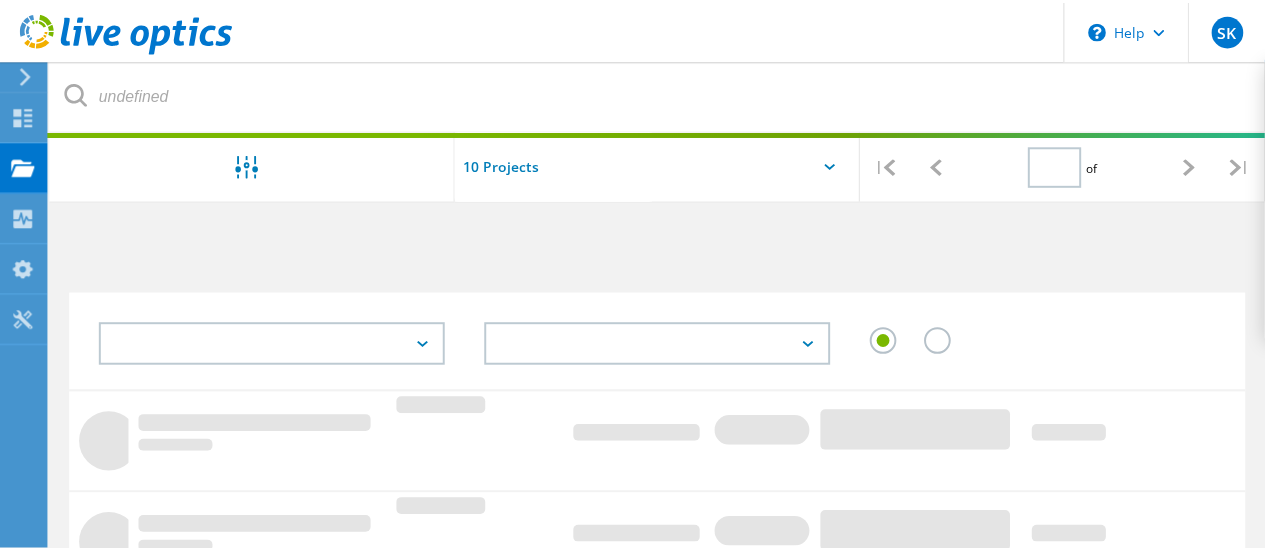 scroll, scrollTop: 0, scrollLeft: 0, axis: both 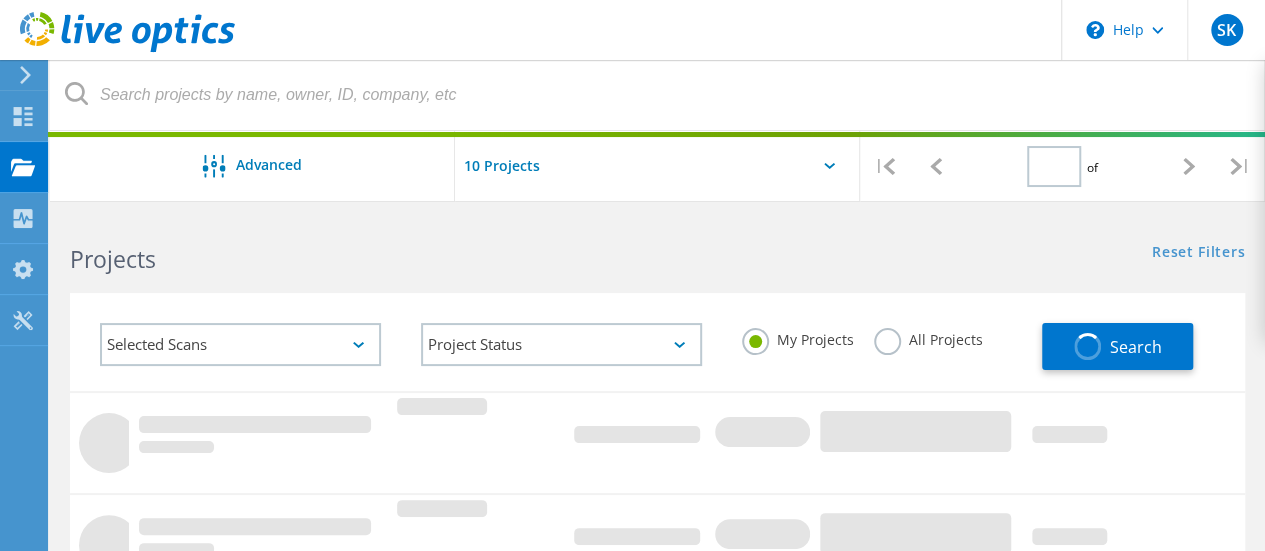type on "1" 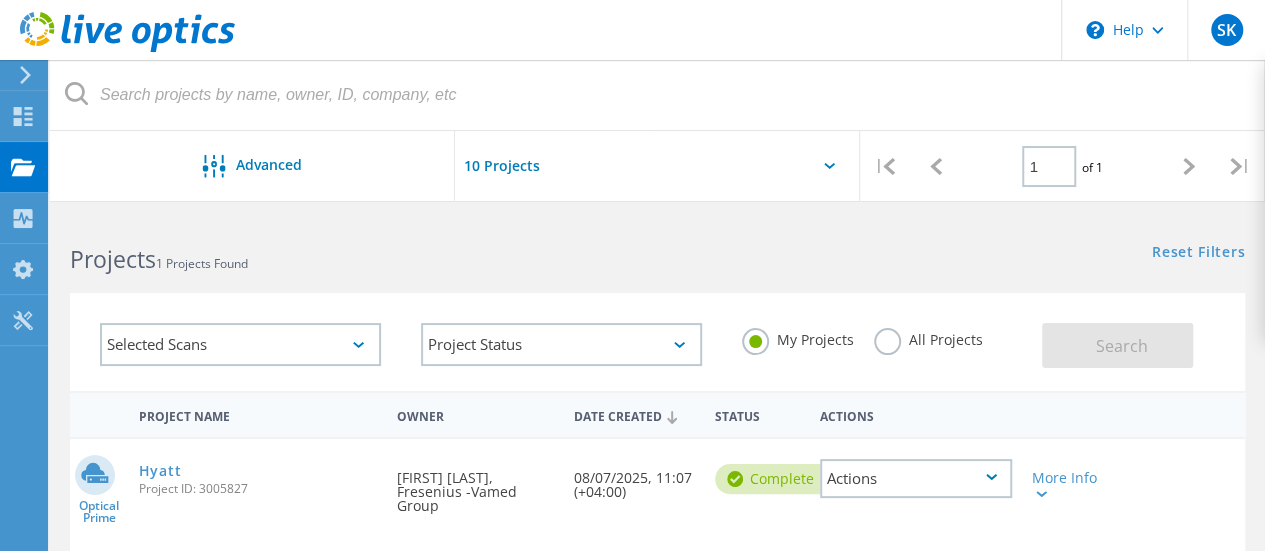 scroll, scrollTop: 200, scrollLeft: 0, axis: vertical 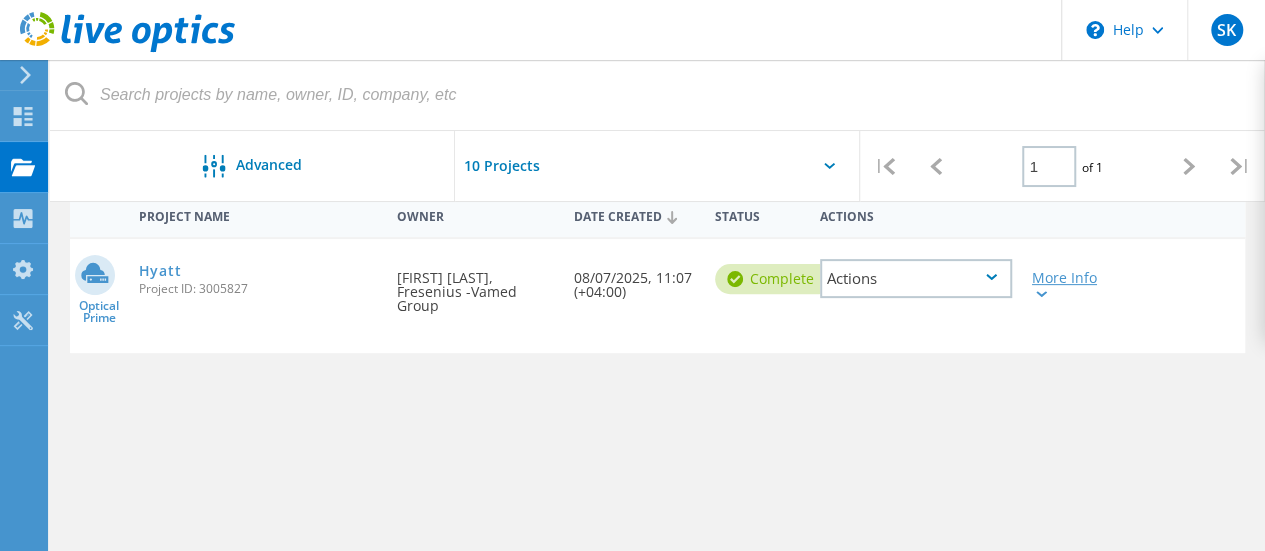 click 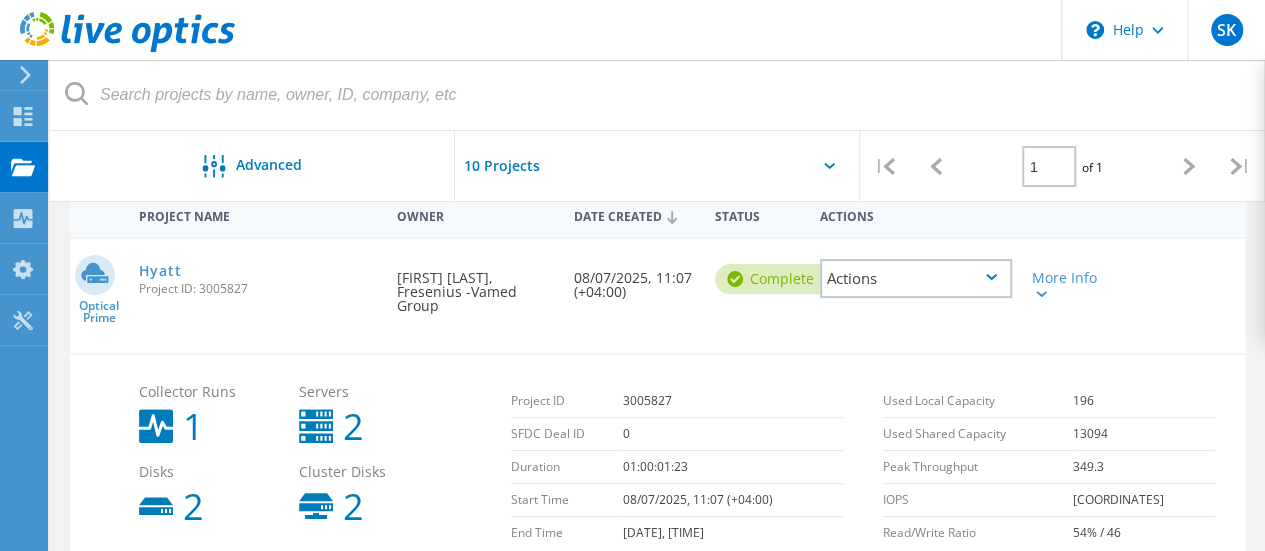 click on "More Info" 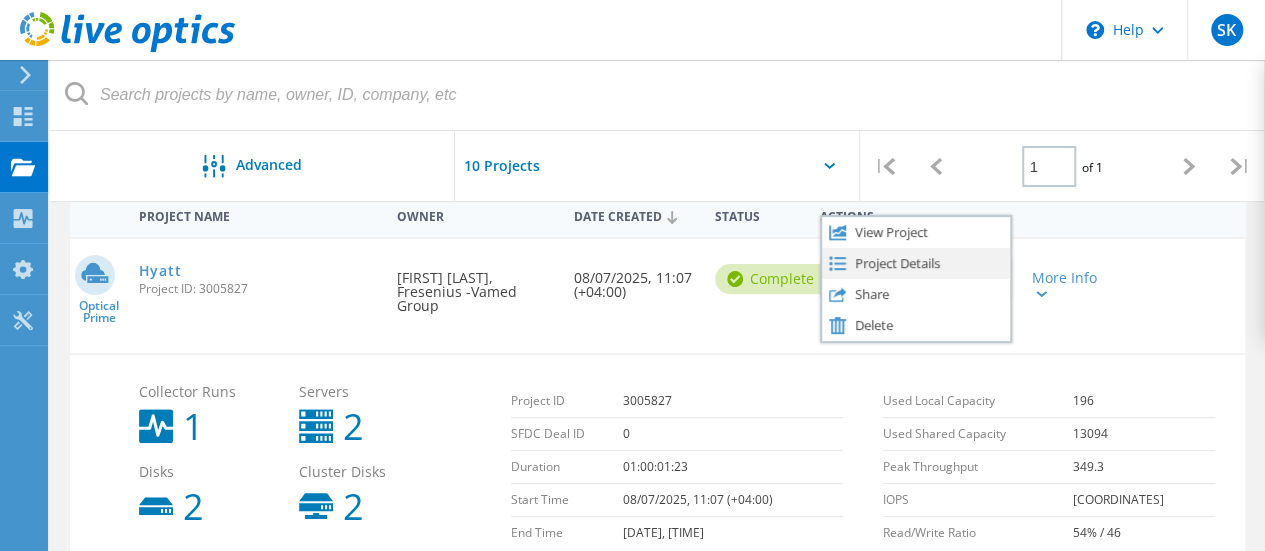 click on "Project Details" 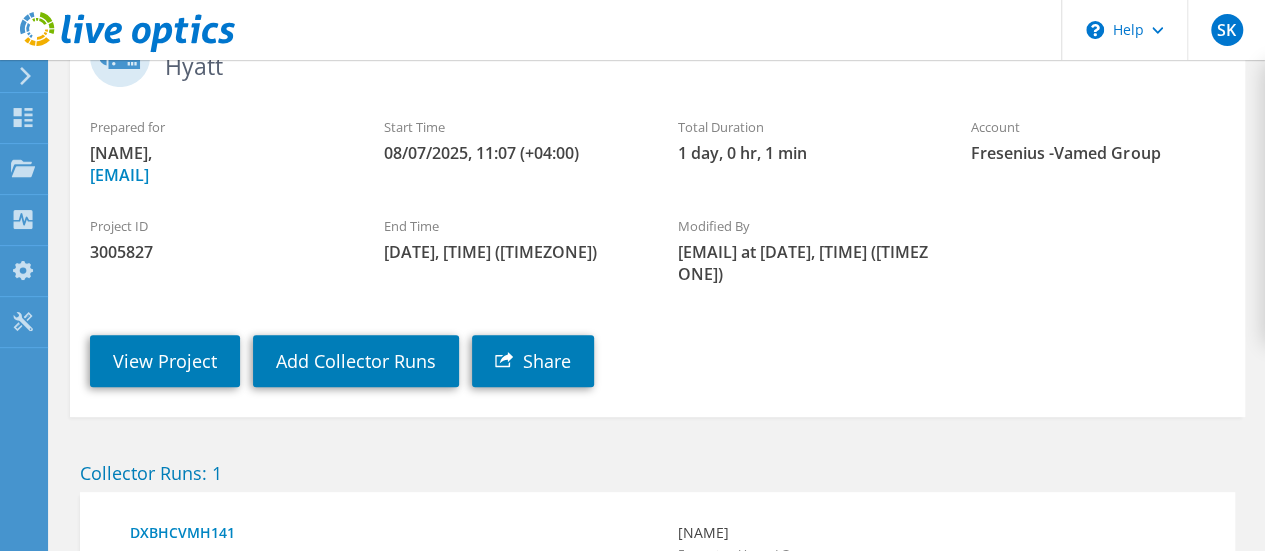 scroll, scrollTop: 200, scrollLeft: 0, axis: vertical 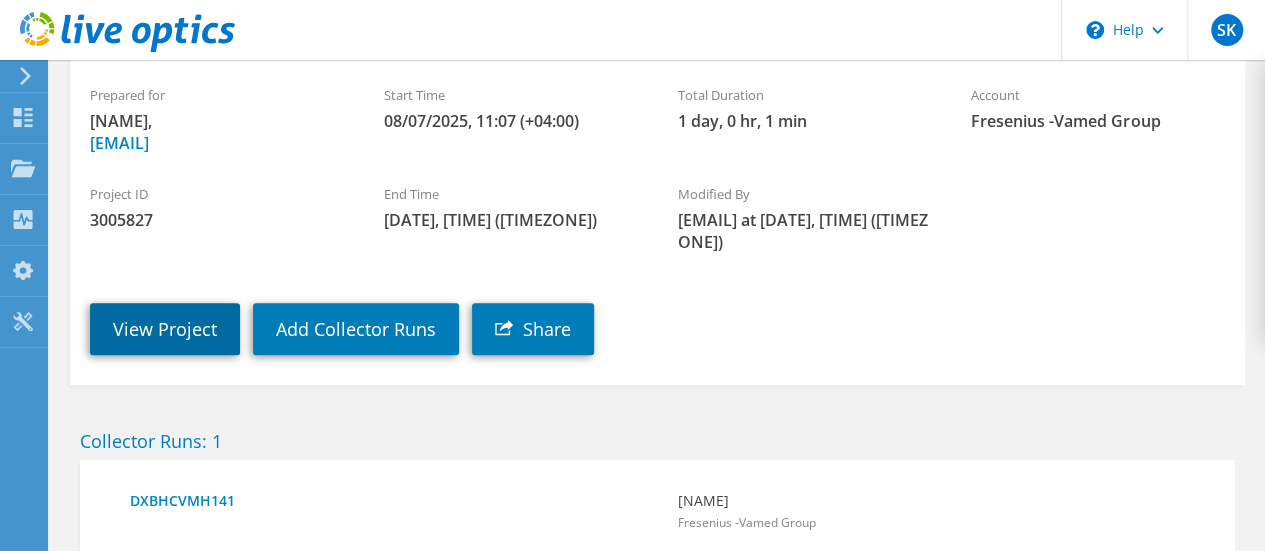 click on "View Project" at bounding box center (165, 329) 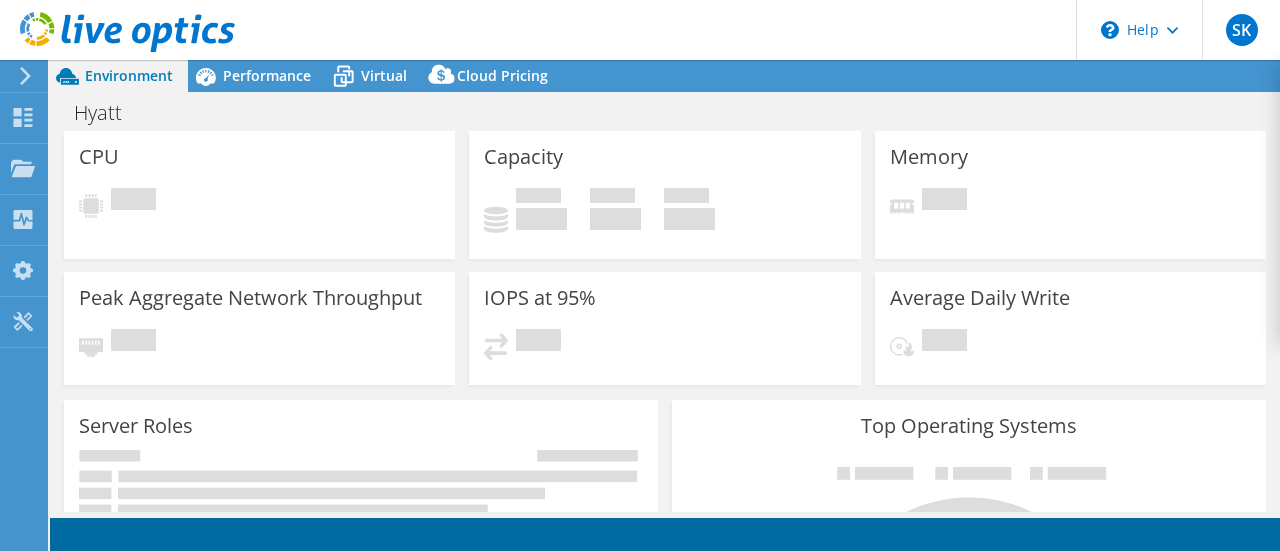 scroll, scrollTop: 0, scrollLeft: 0, axis: both 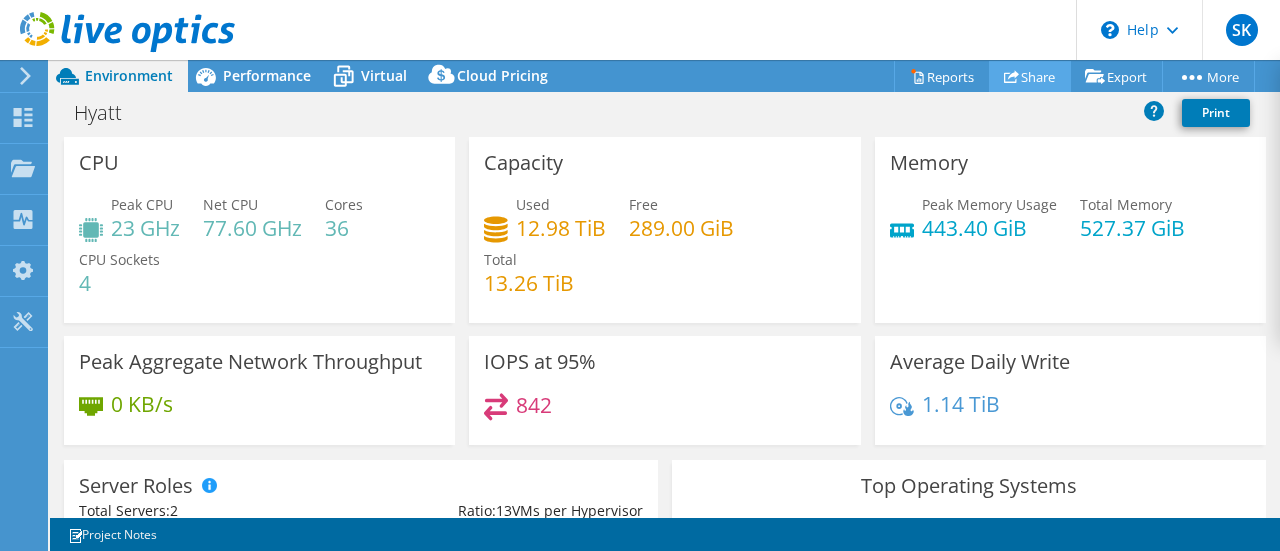 click on "Share" at bounding box center (1030, 76) 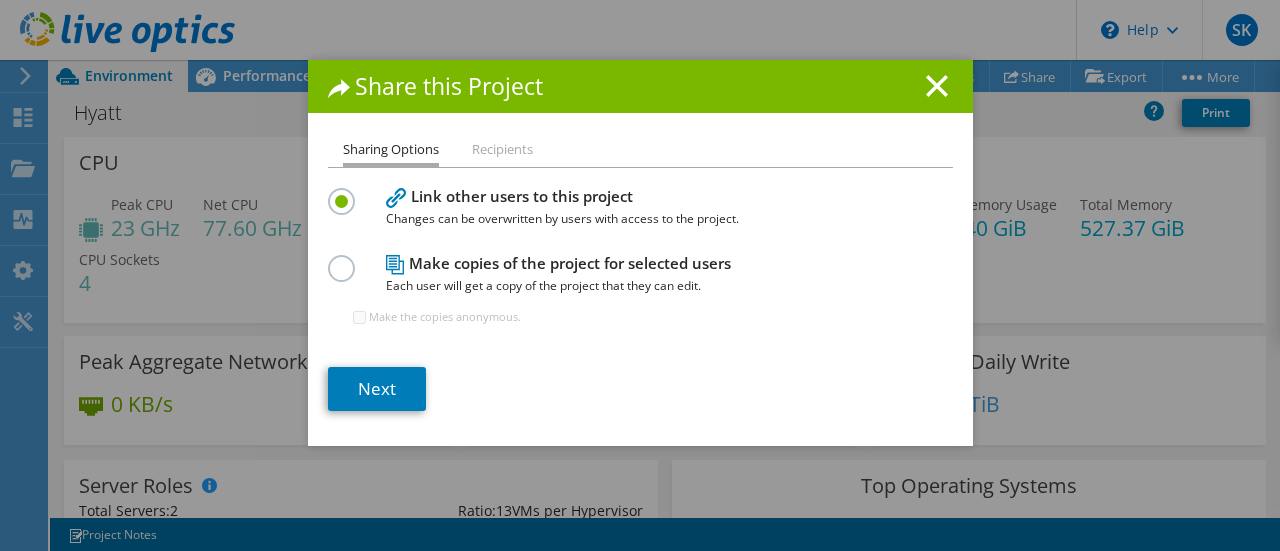 click on "Recipients" at bounding box center (502, 150) 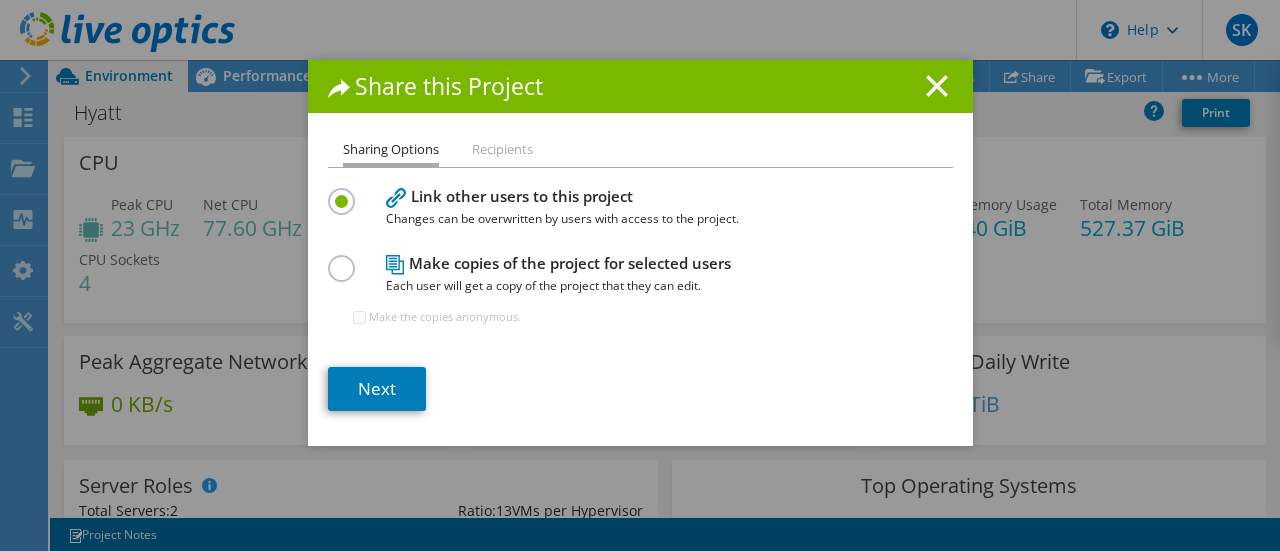 click 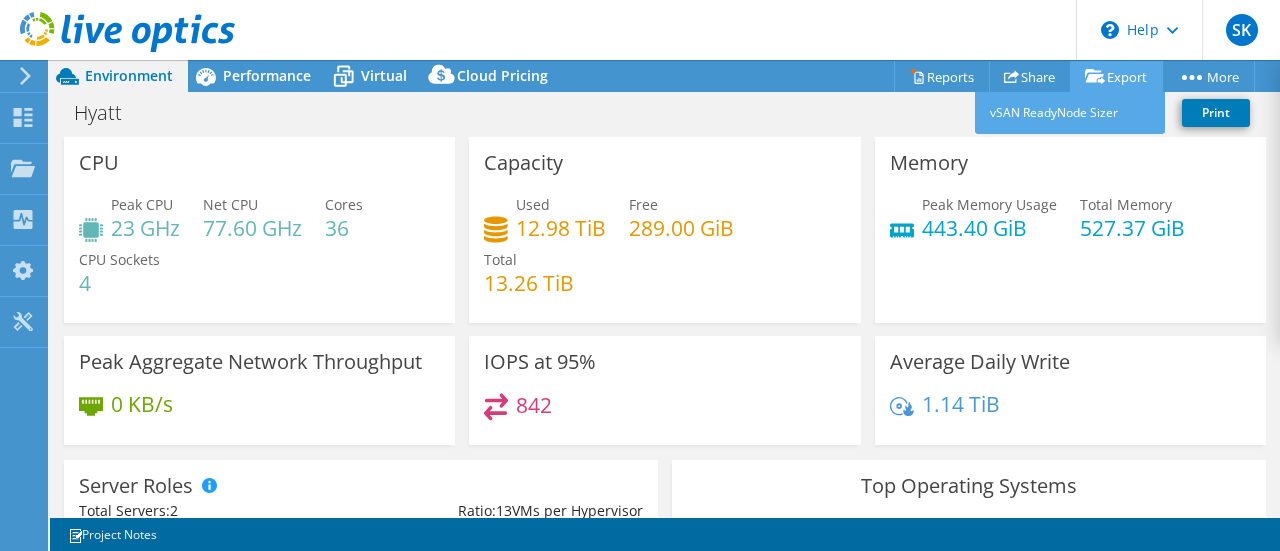 click on "Export" at bounding box center [1116, 76] 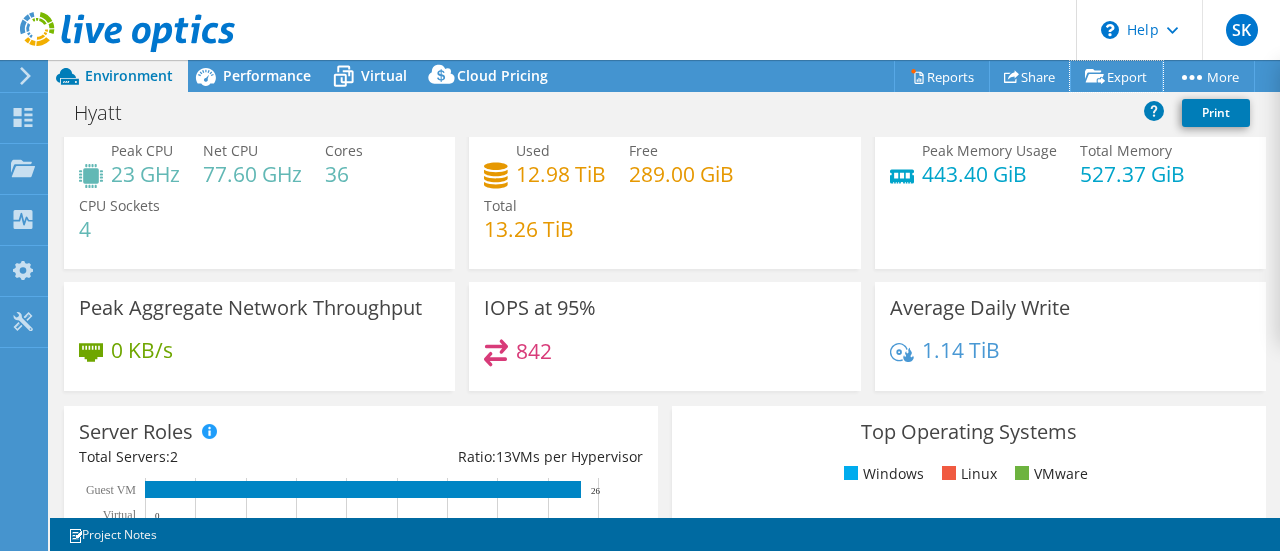 scroll, scrollTop: 0, scrollLeft: 0, axis: both 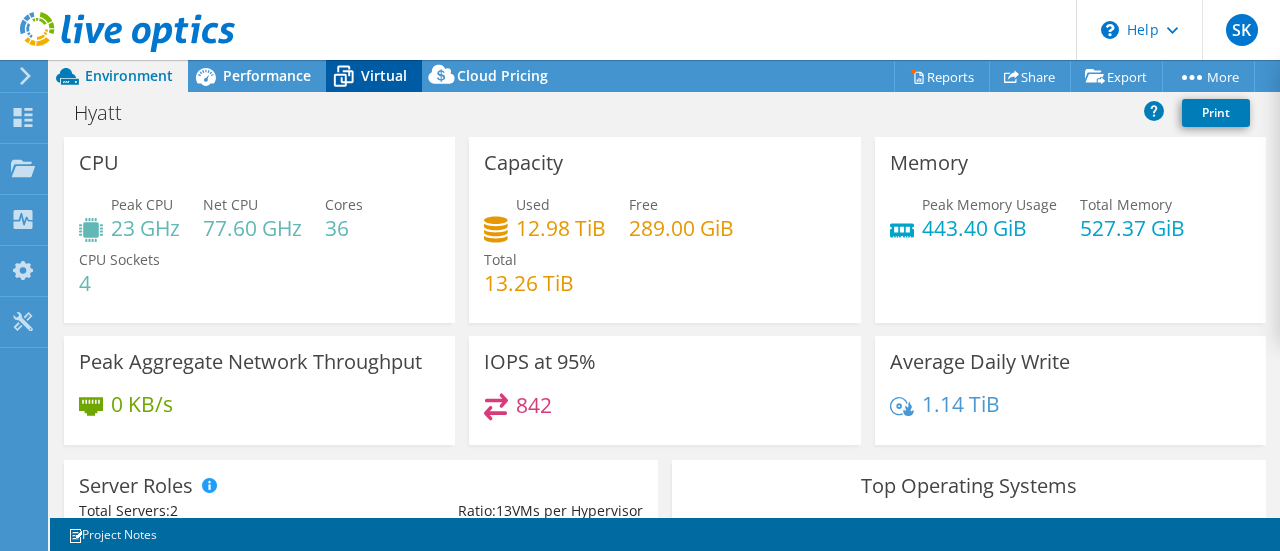 click on "Virtual" at bounding box center [384, 75] 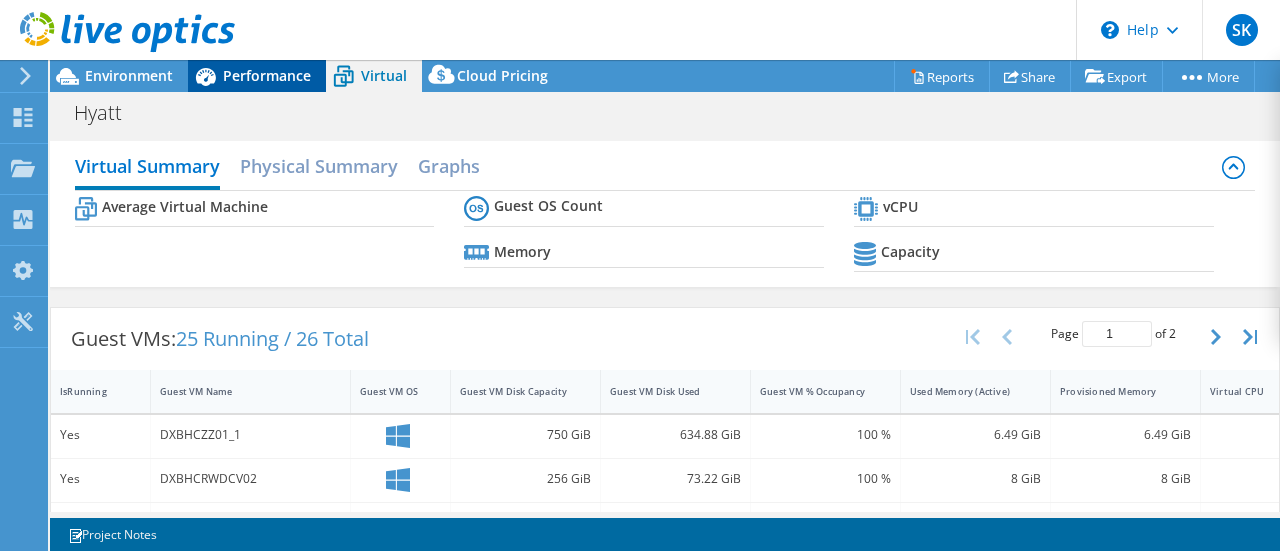 click on "Performance" at bounding box center (267, 75) 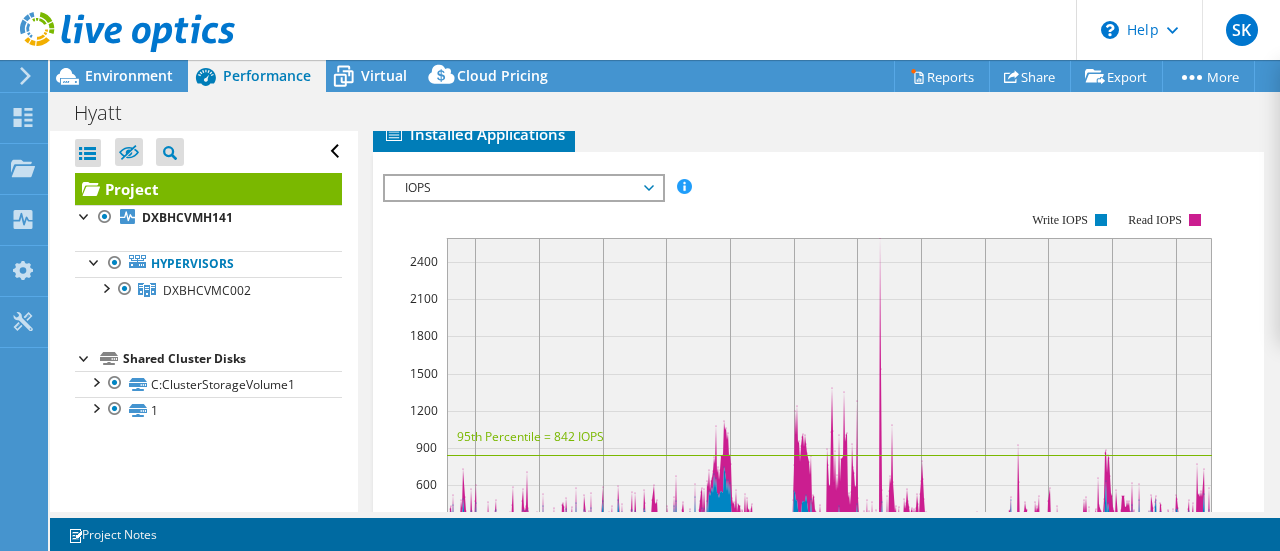 scroll, scrollTop: 118, scrollLeft: 0, axis: vertical 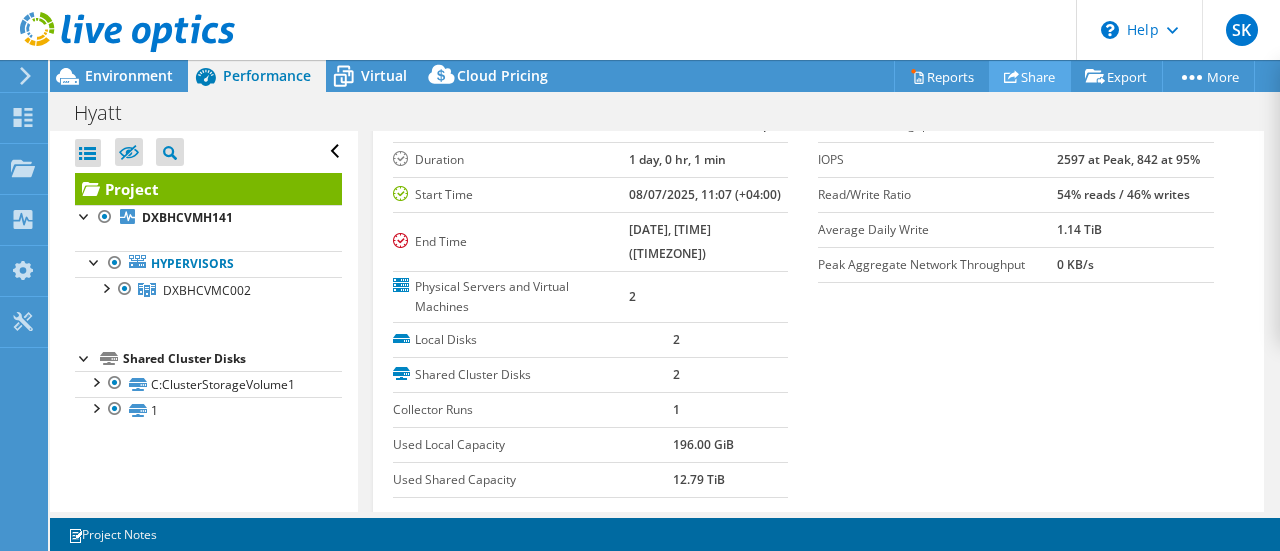 click 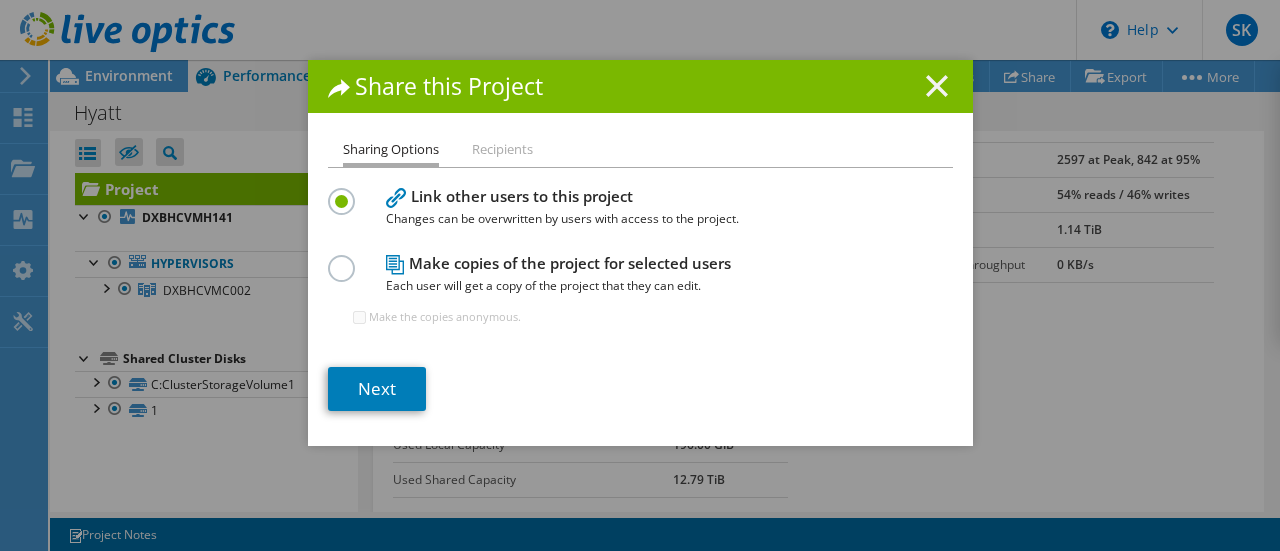 click 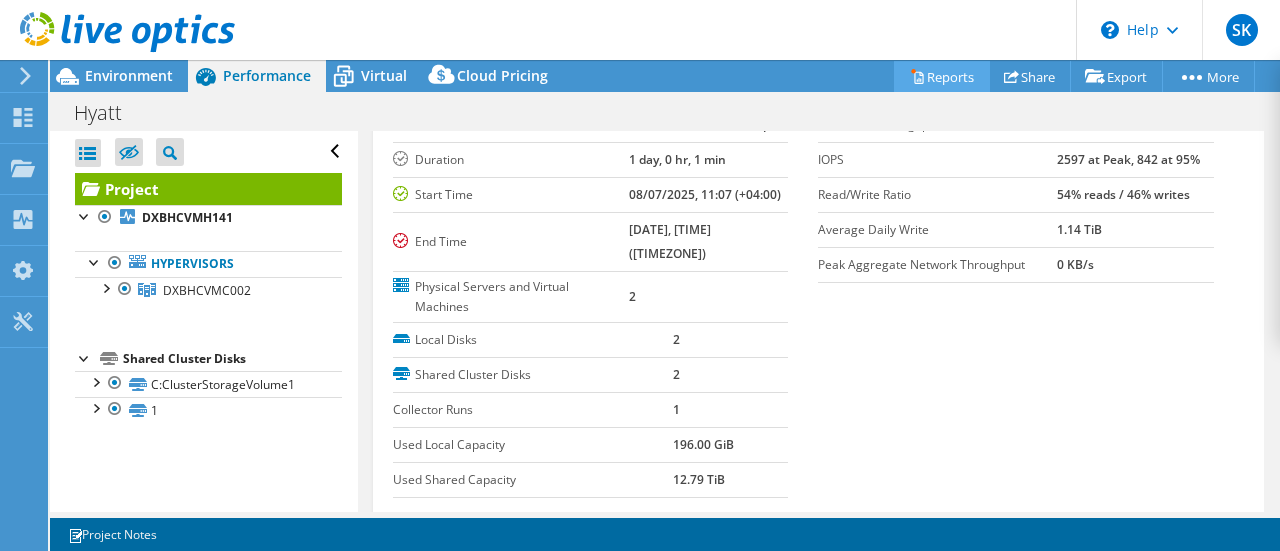 click on "Reports" at bounding box center [942, 76] 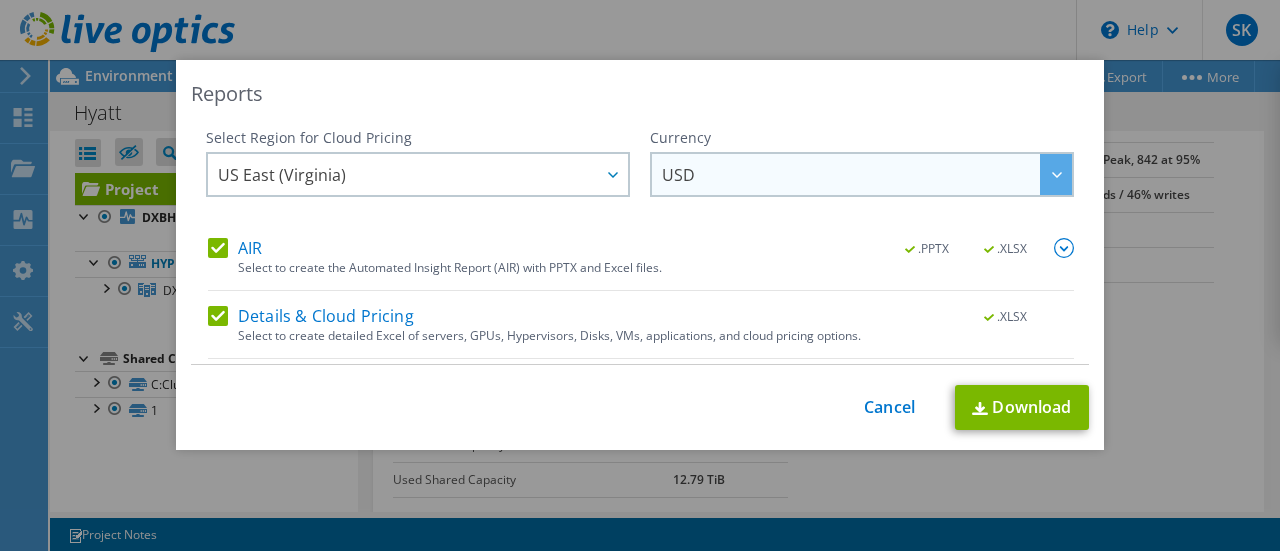 click on "USD" at bounding box center [867, 174] 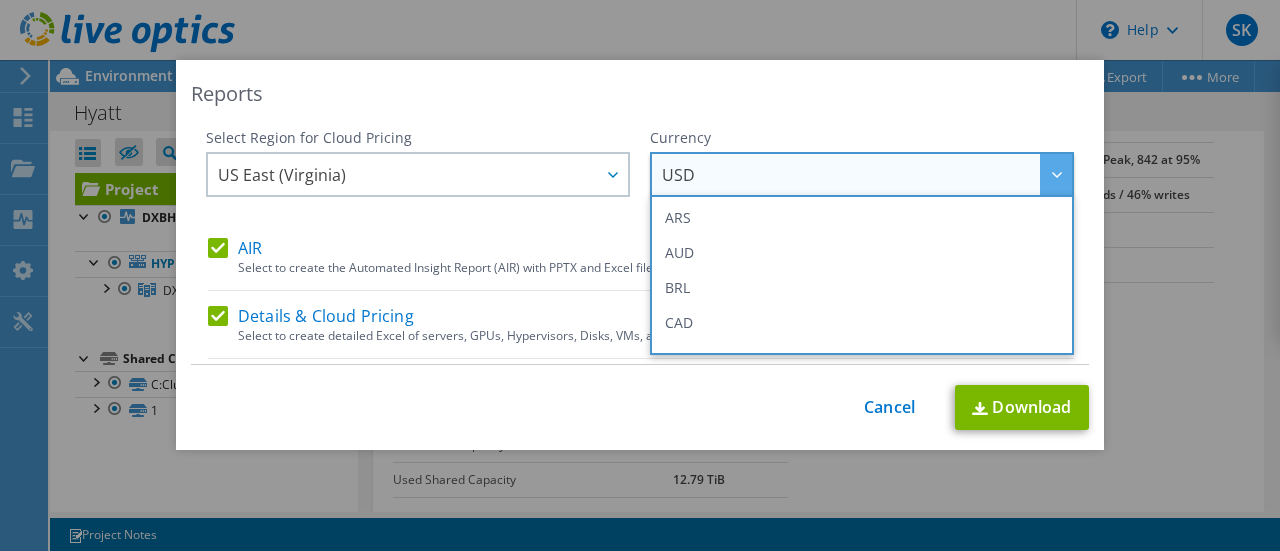 click on "USD" at bounding box center [867, 174] 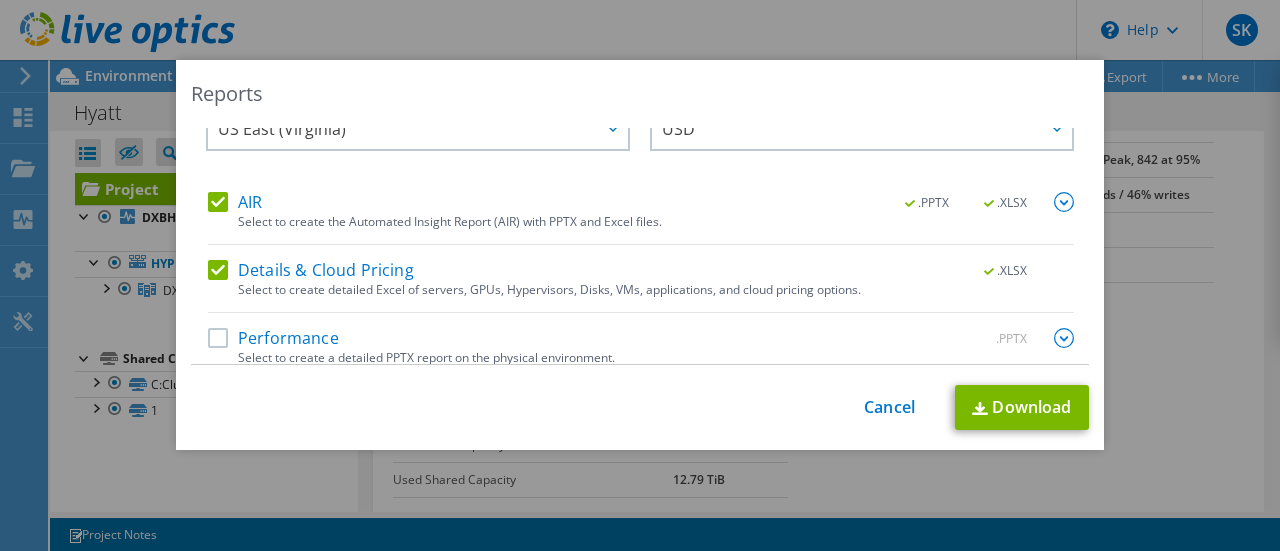 scroll, scrollTop: 61, scrollLeft: 0, axis: vertical 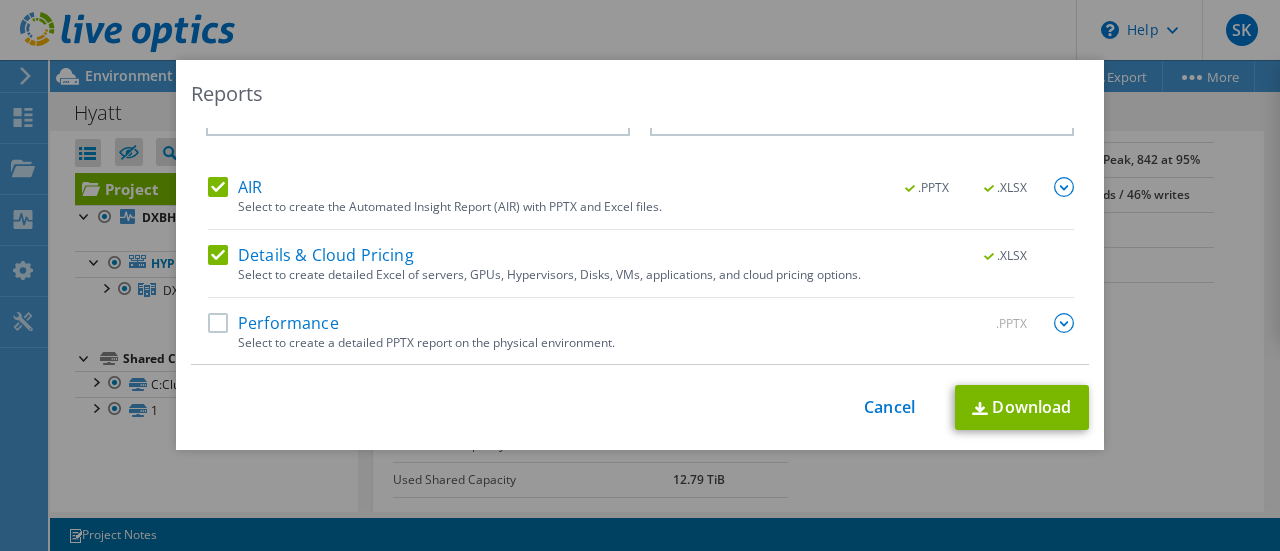 click on "Performance" at bounding box center [273, 323] 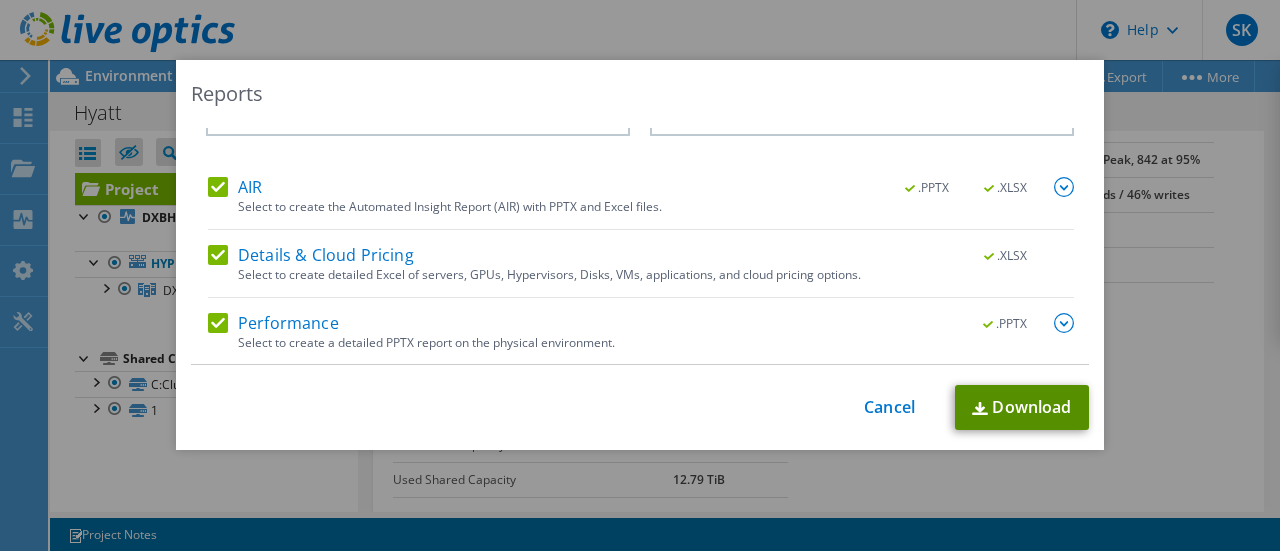 click on "Download" at bounding box center (1022, 407) 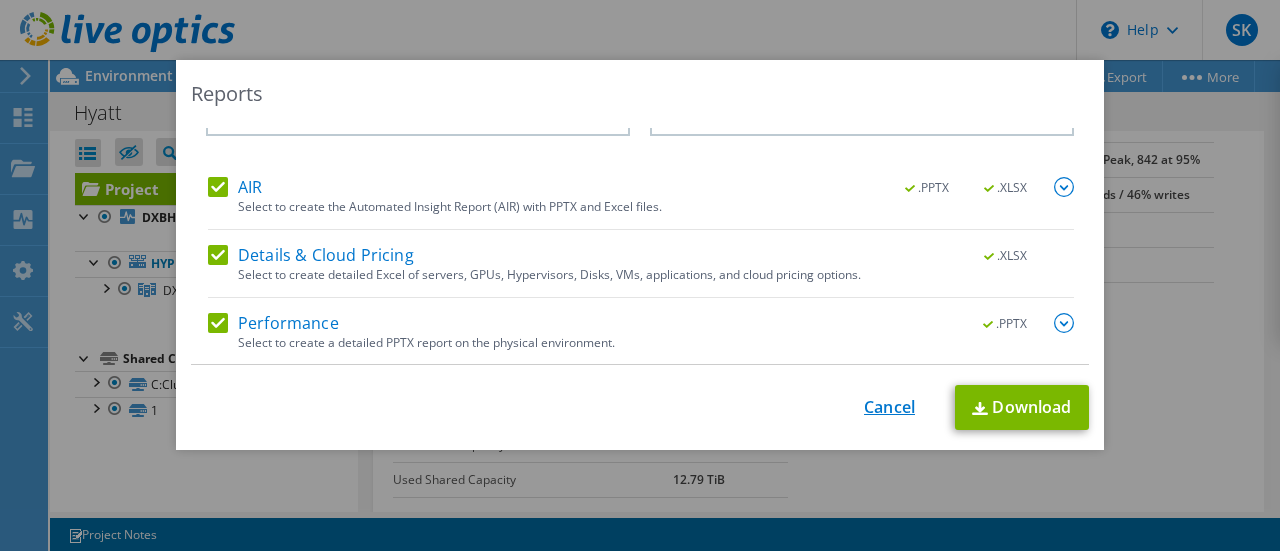 click on "Cancel" at bounding box center [889, 407] 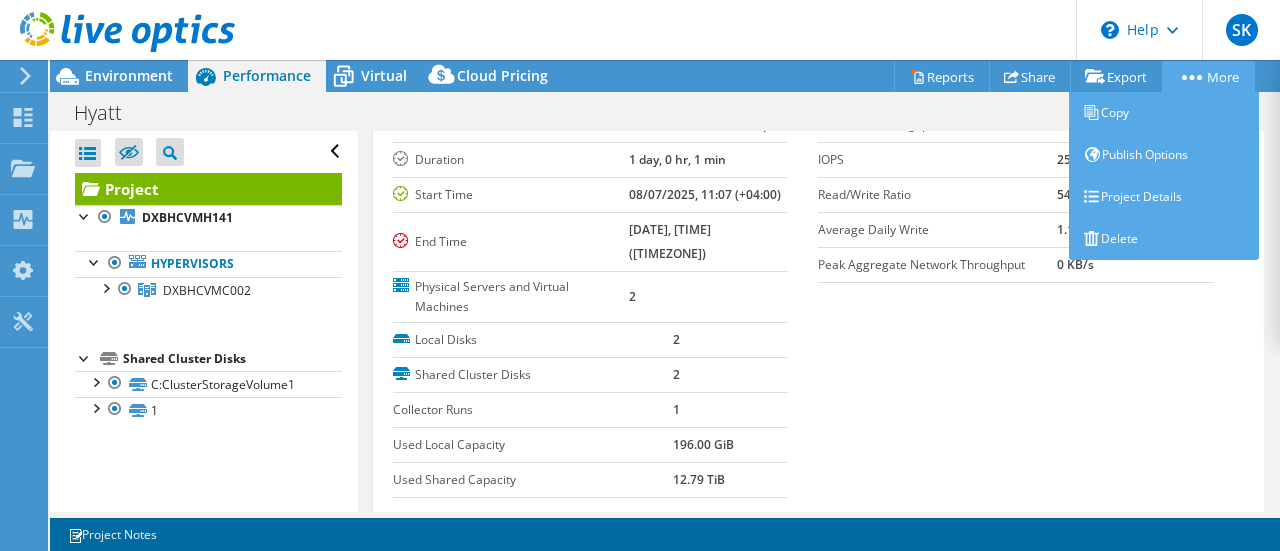 click 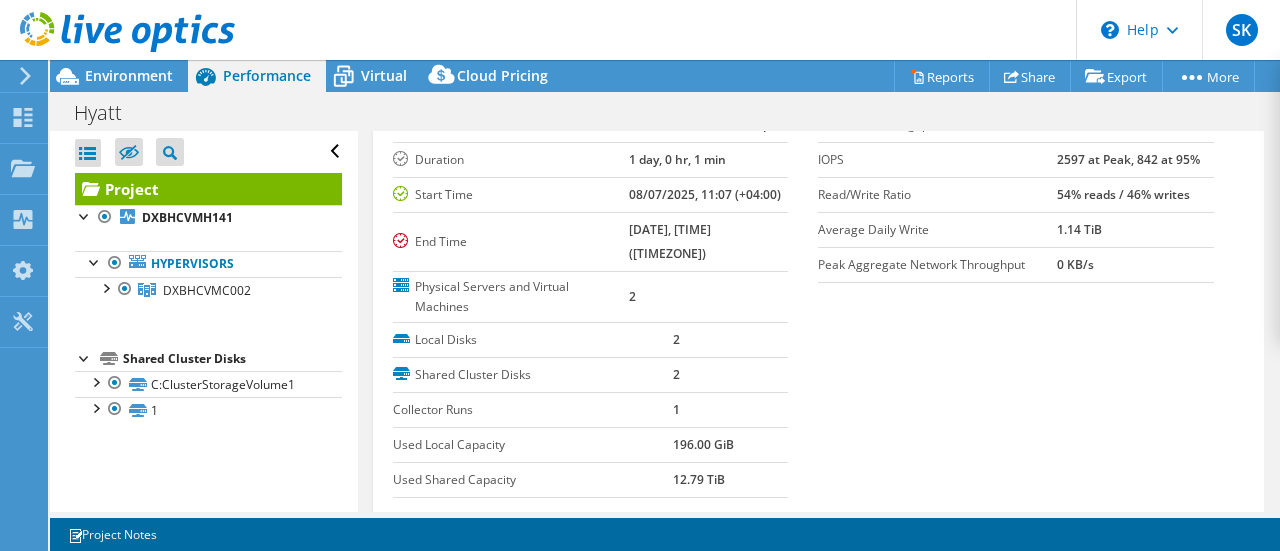 click on "Dashboard
Projects
Search Projects
Upload SIOKIT & Files
Optical Prime Collector Runs
Dossier" at bounding box center [-66, 305] 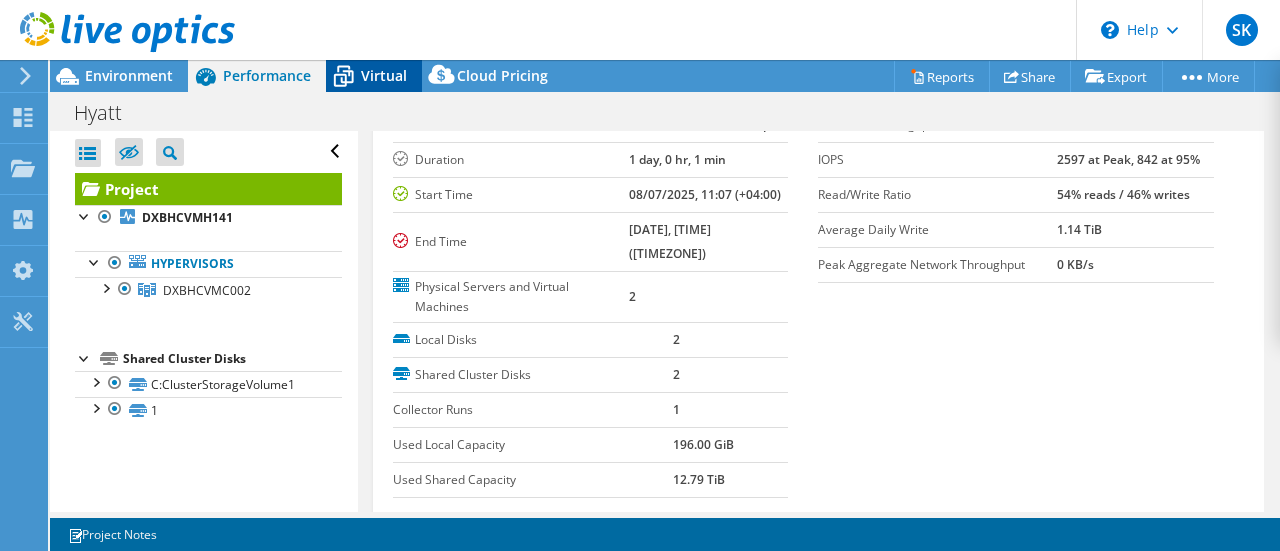 click on "Virtual" at bounding box center [384, 75] 